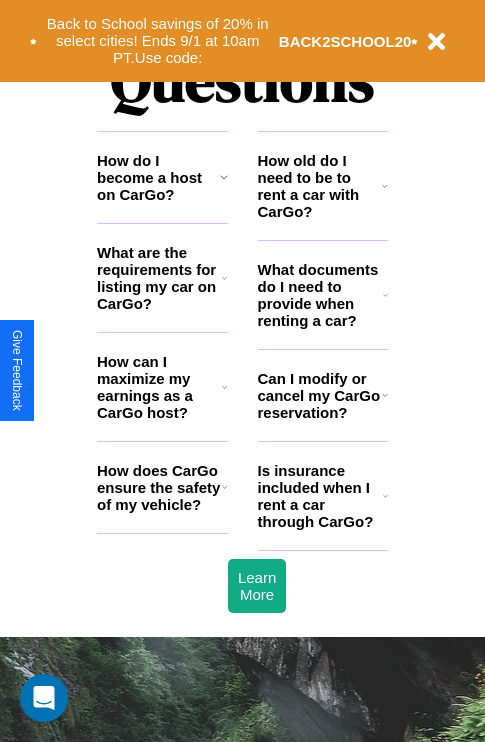 scroll, scrollTop: 2423, scrollLeft: 0, axis: vertical 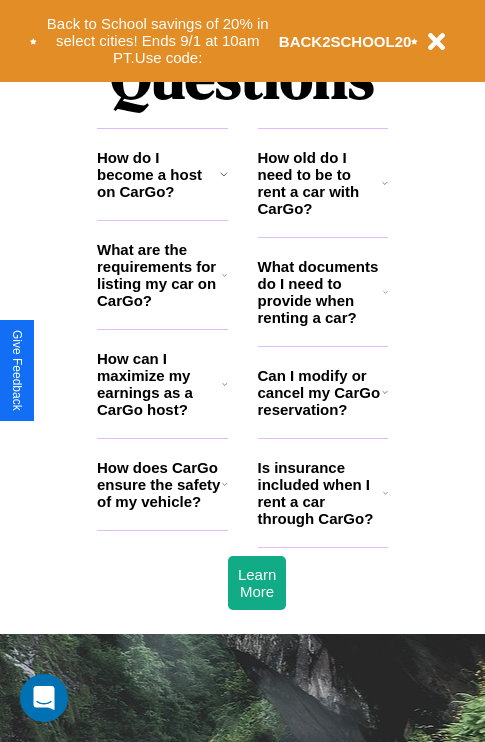 click on "How old do I need to be to rent a car with CarGo?" at bounding box center (320, 183) 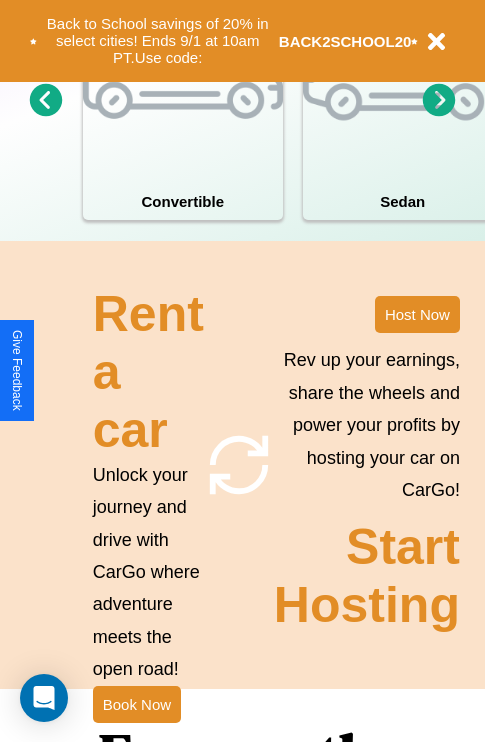 scroll, scrollTop: 1558, scrollLeft: 0, axis: vertical 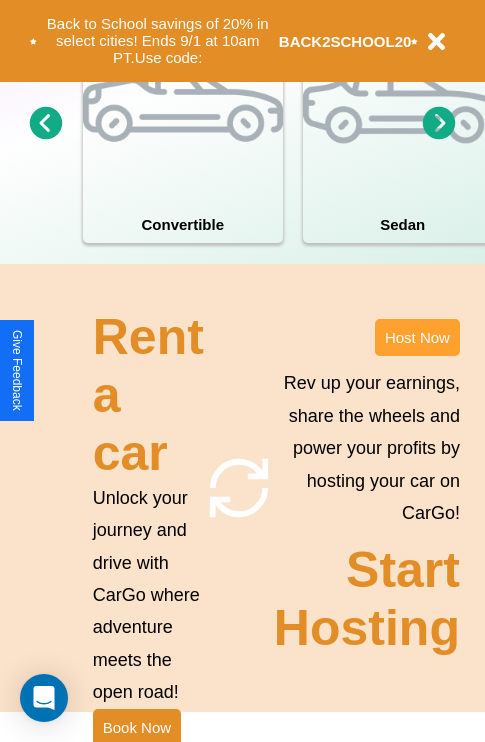 click on "Host Now" at bounding box center (417, 337) 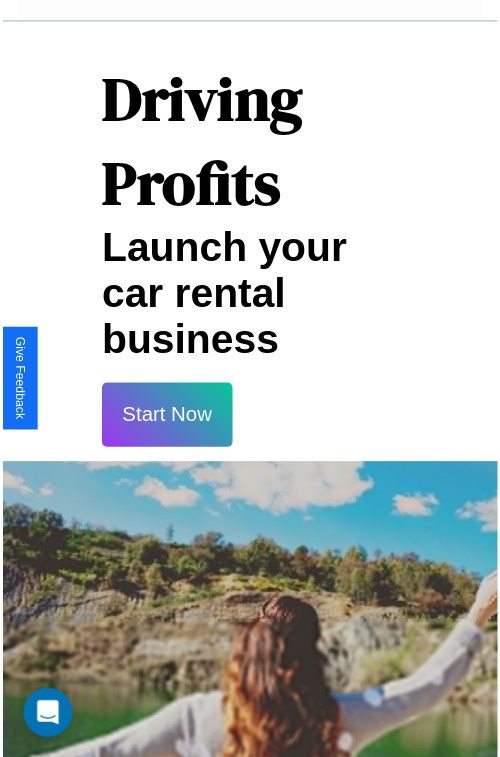 scroll, scrollTop: 1417, scrollLeft: 0, axis: vertical 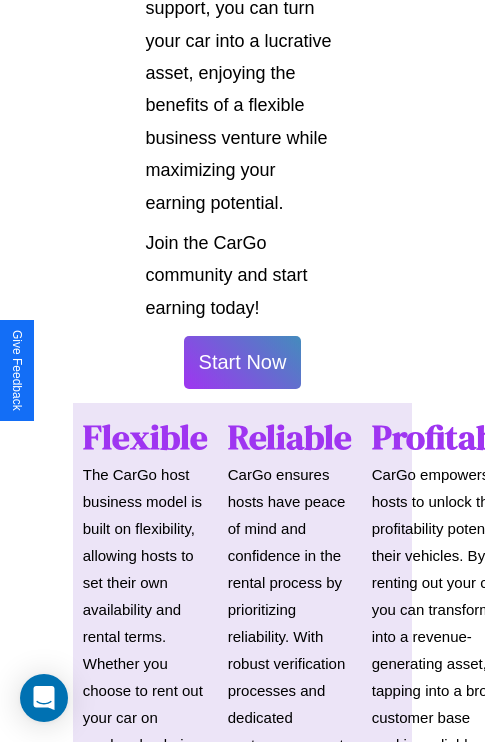 click on "Start Now" at bounding box center [243, 362] 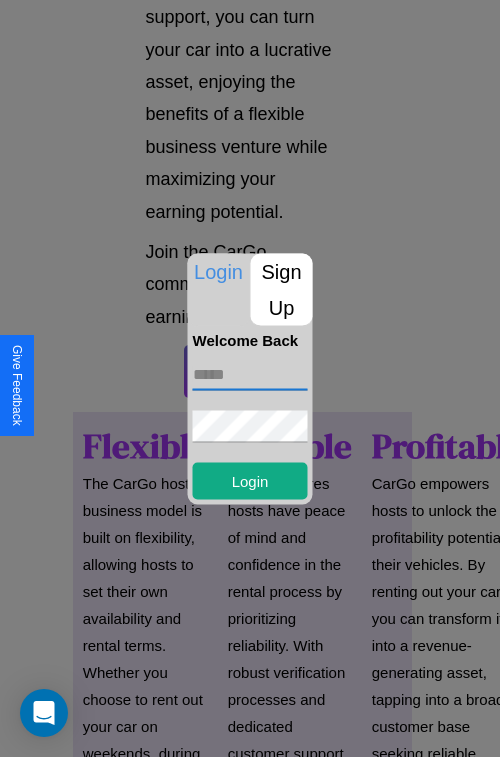 click at bounding box center (250, 374) 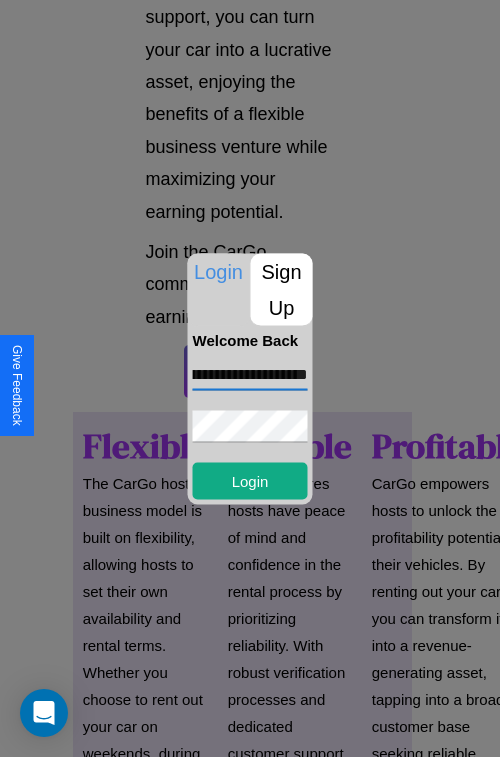 scroll, scrollTop: 0, scrollLeft: 74, axis: horizontal 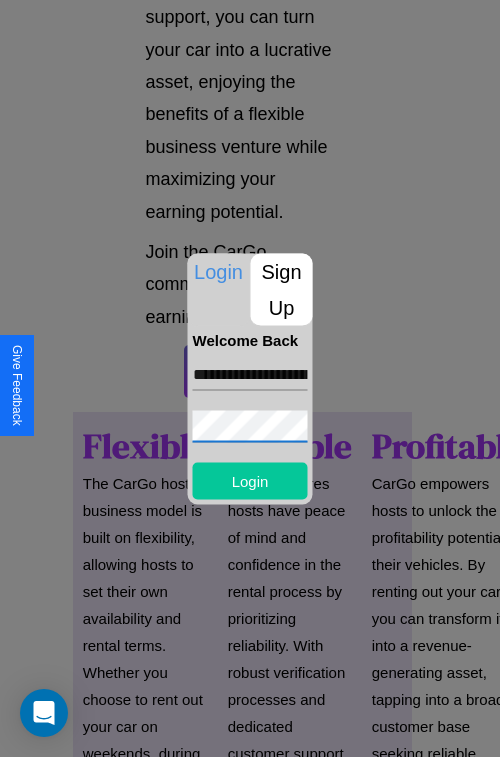 click on "Login" at bounding box center [250, 480] 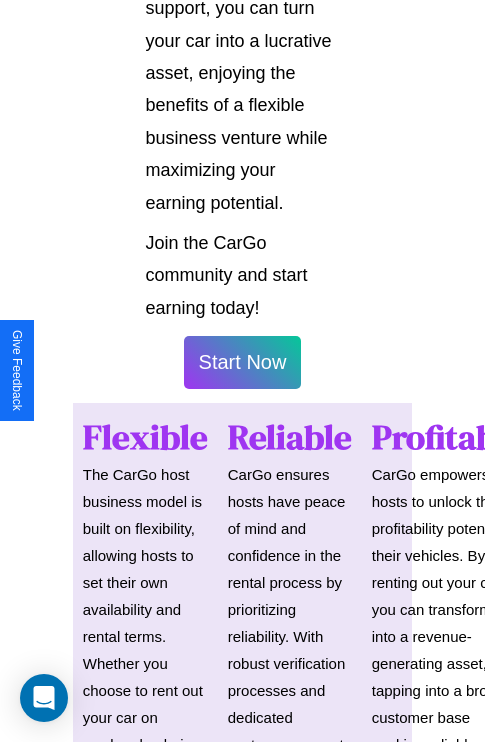 scroll, scrollTop: 1419, scrollLeft: 0, axis: vertical 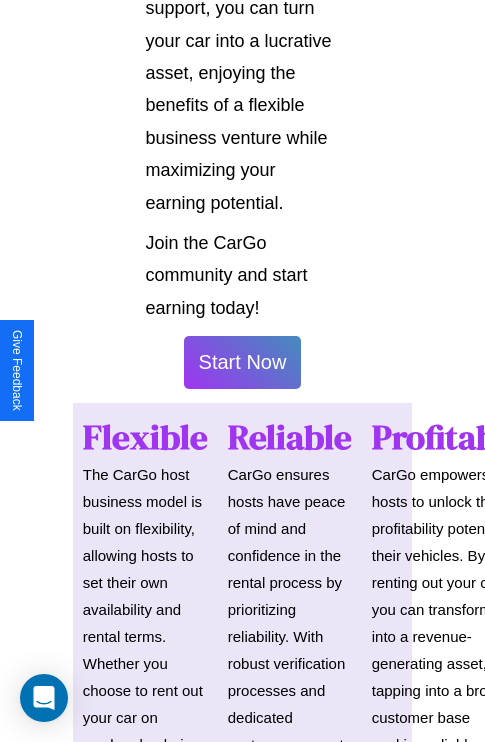 click on "Start Now" at bounding box center (243, 362) 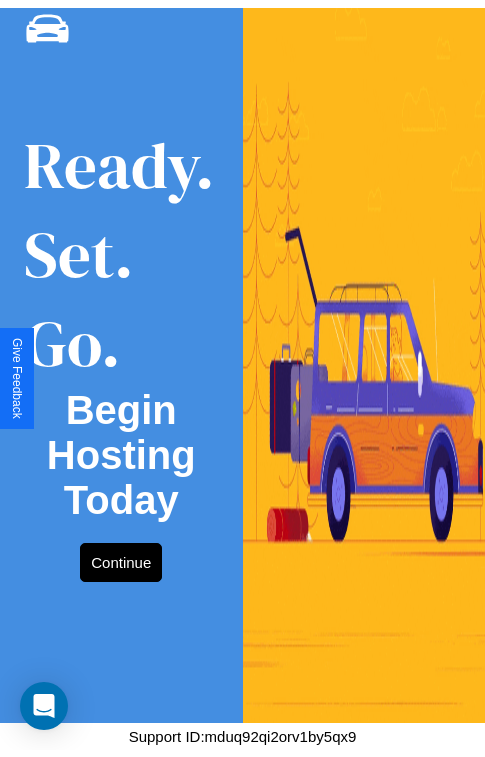 scroll, scrollTop: 0, scrollLeft: 0, axis: both 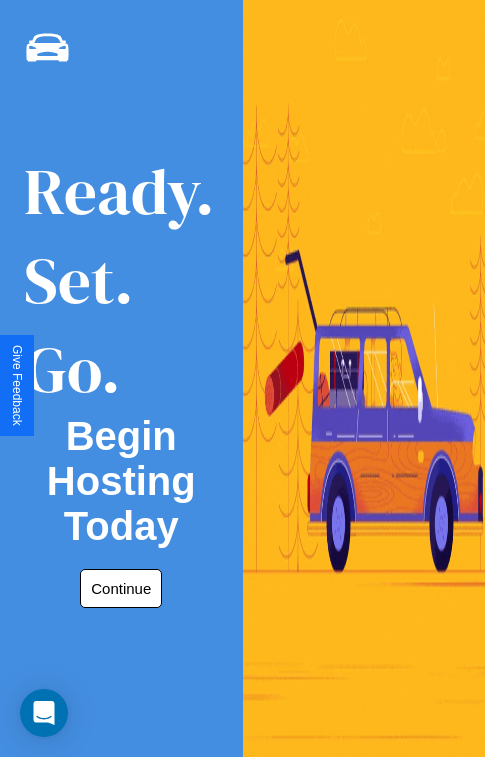click on "Continue" at bounding box center (121, 588) 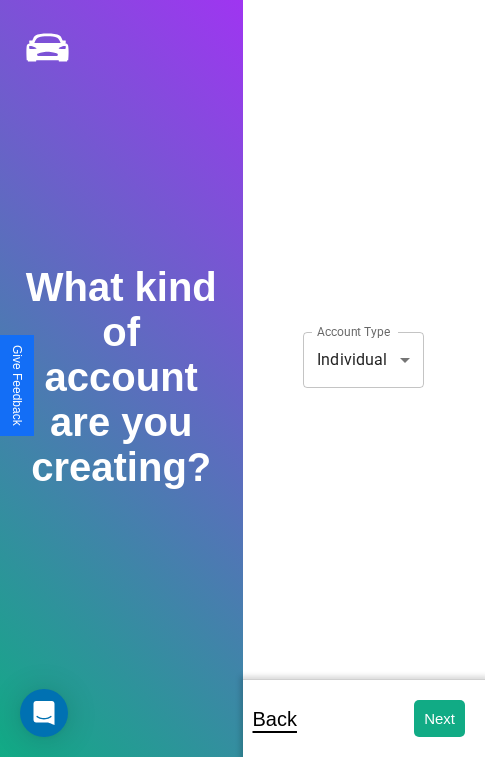 click on "**********" at bounding box center (242, 392) 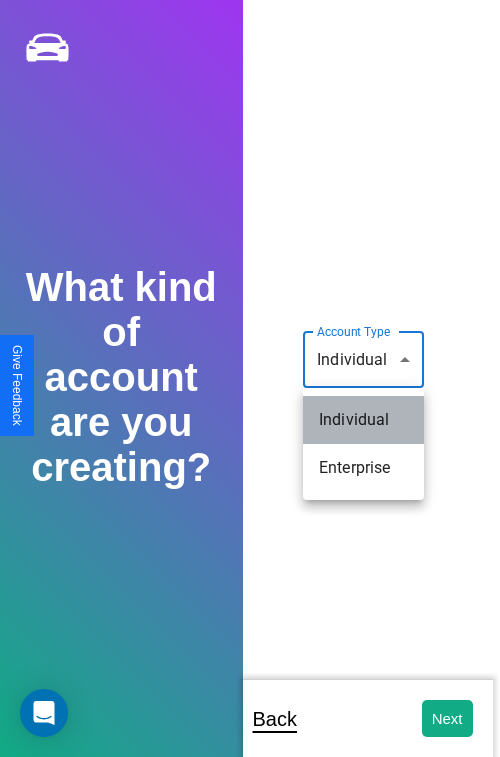 click on "Individual" at bounding box center (363, 420) 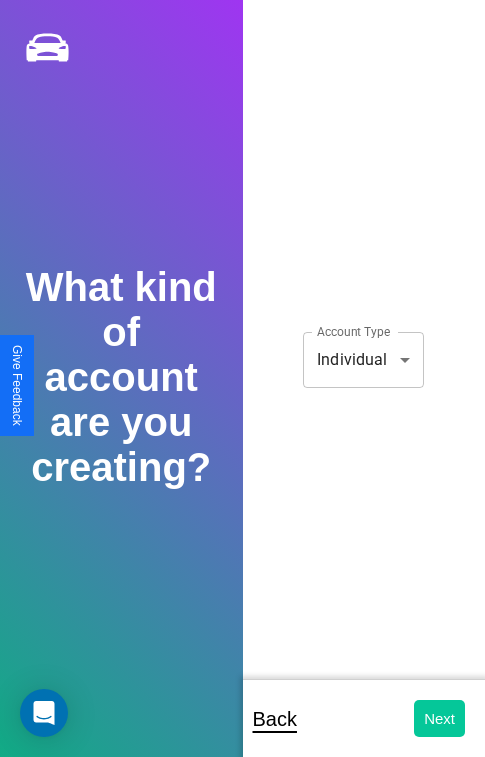 click on "Next" at bounding box center [439, 718] 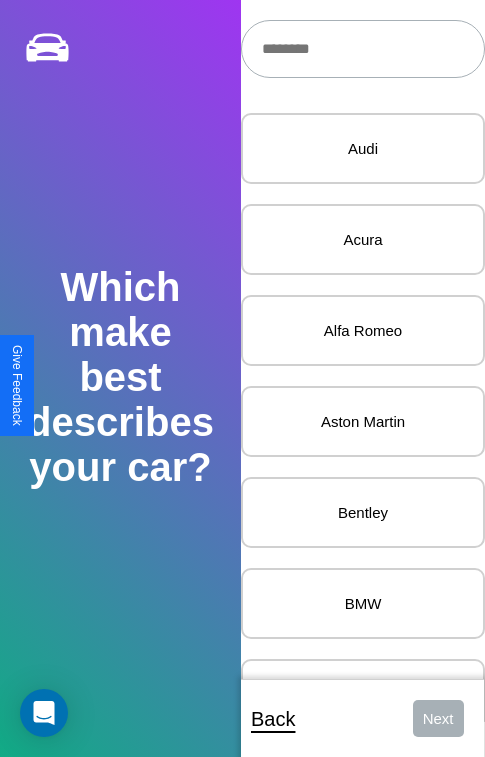 click at bounding box center [363, 49] 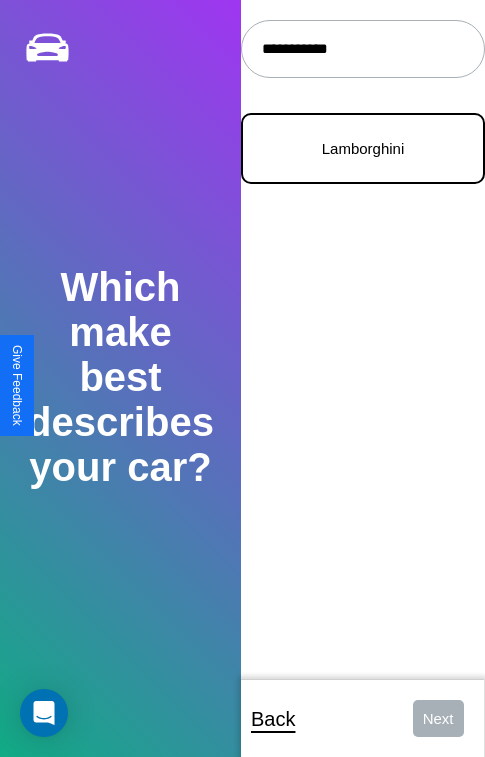 type on "**********" 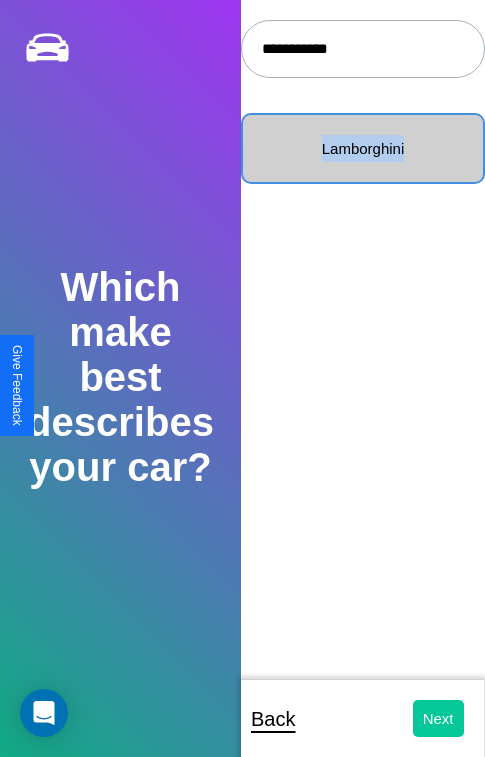 click on "Next" at bounding box center (438, 718) 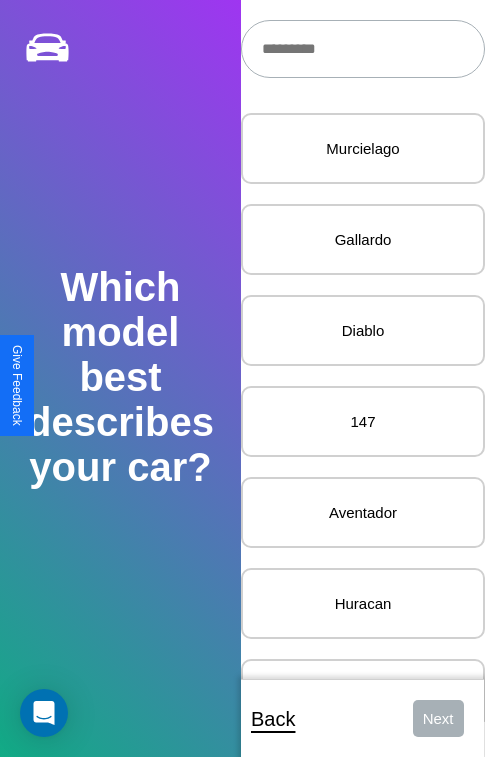 scroll, scrollTop: 27, scrollLeft: 0, axis: vertical 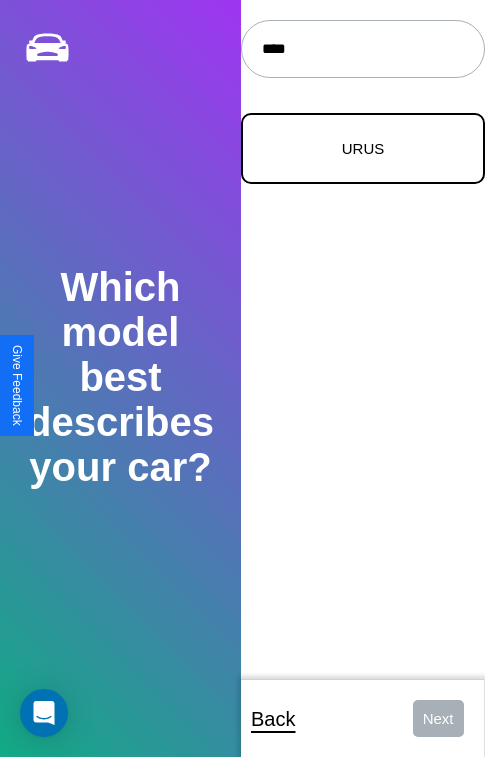 type on "****" 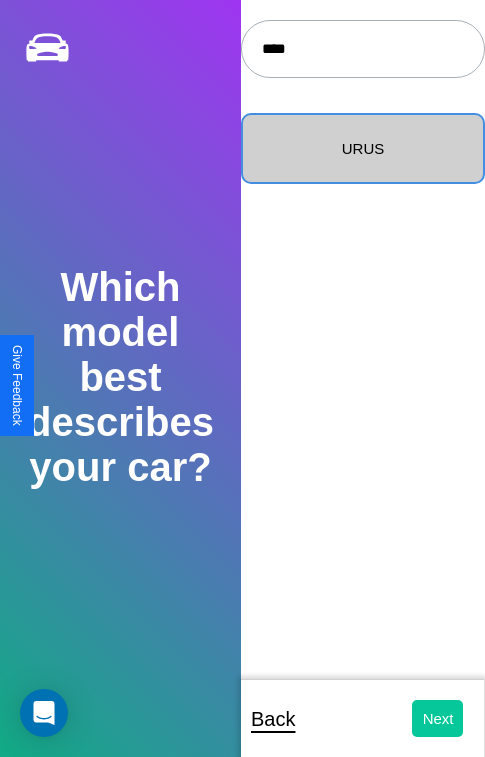 click on "Next" at bounding box center (438, 718) 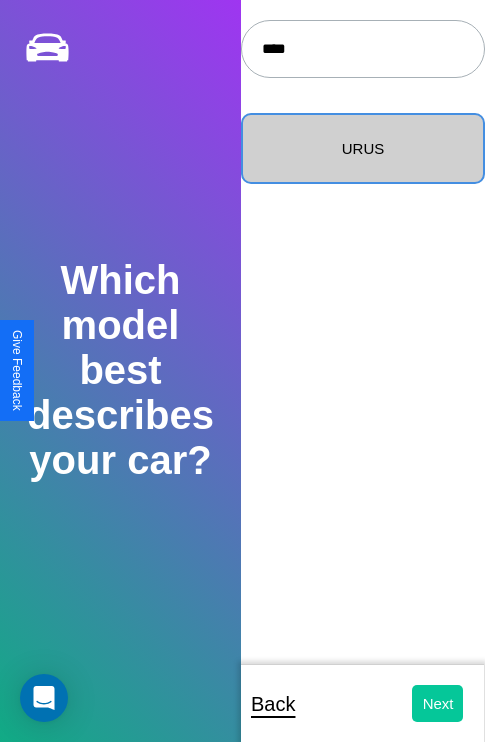 select on "*****" 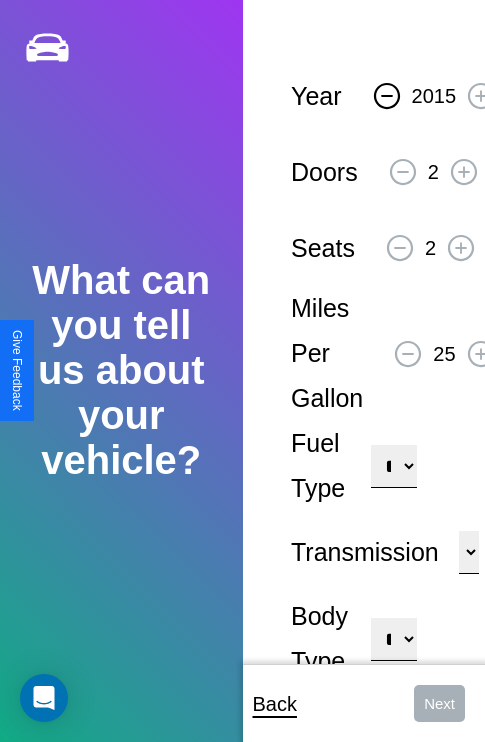 click 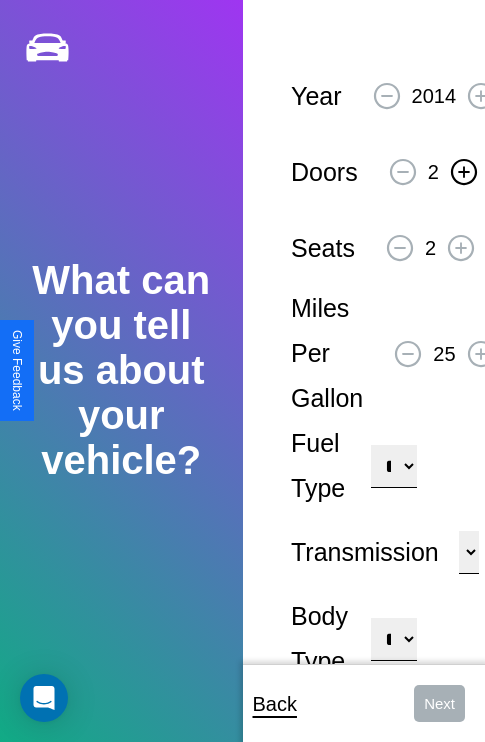 click 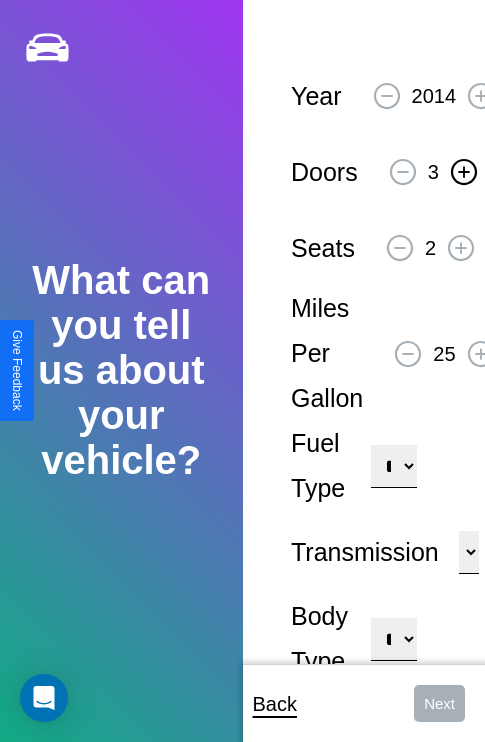 click 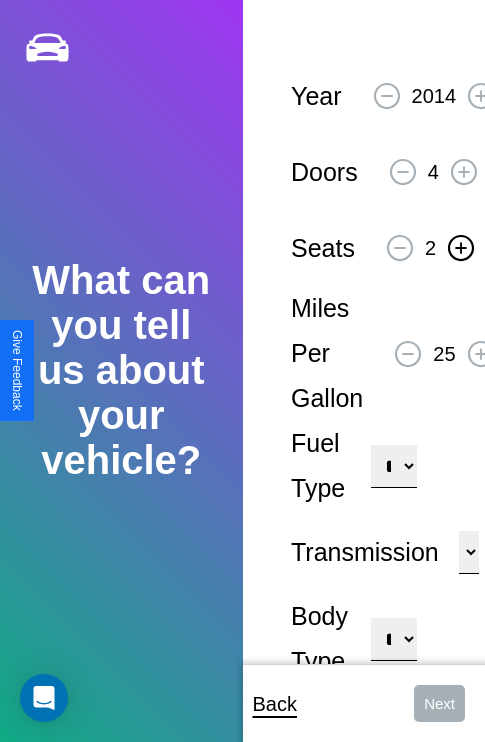 click 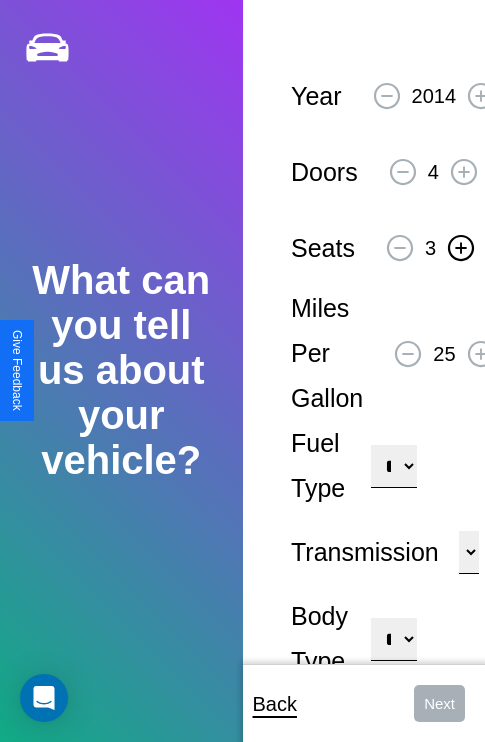 click 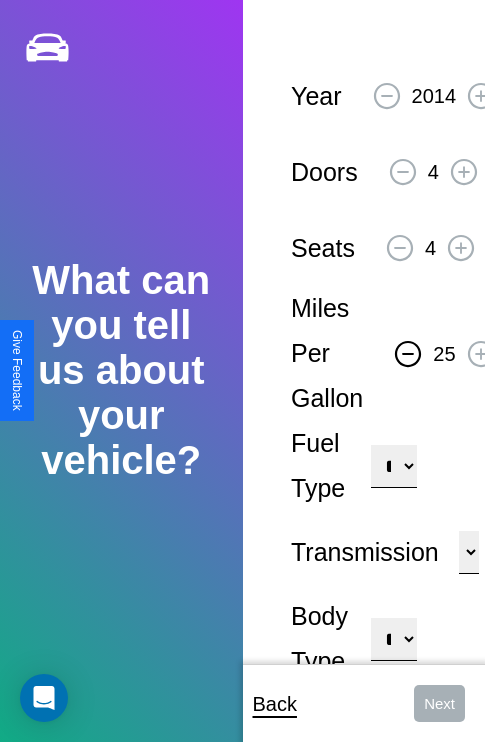click 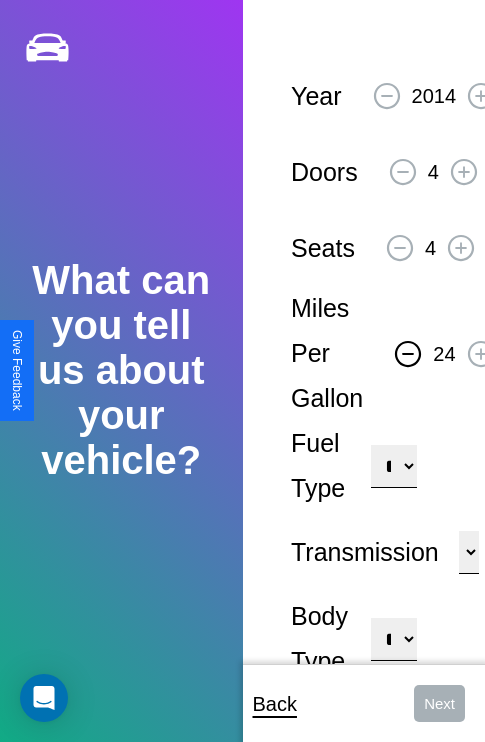 click 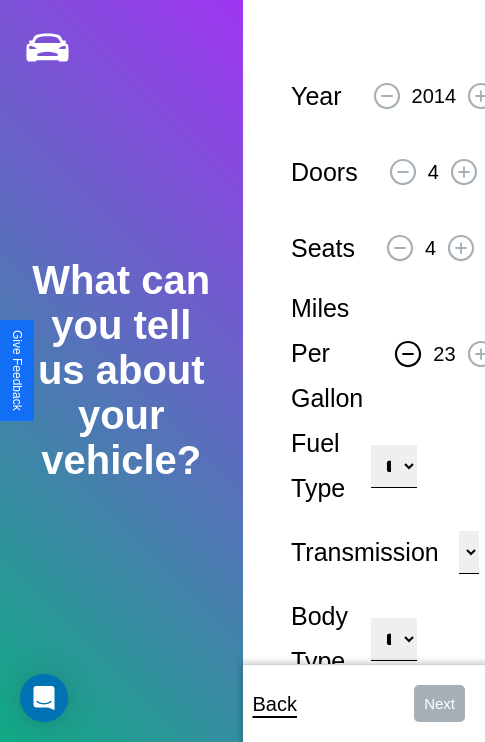 click 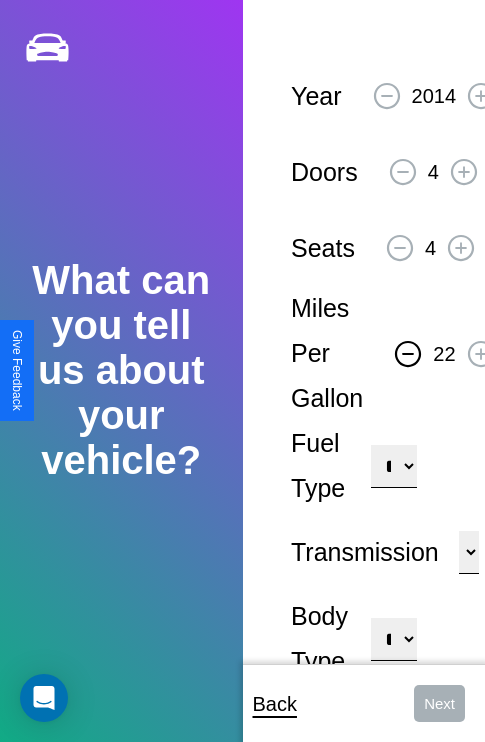 click 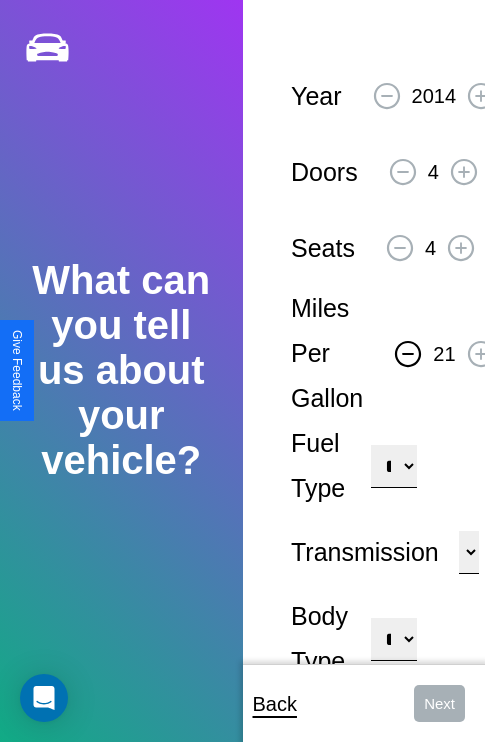 click 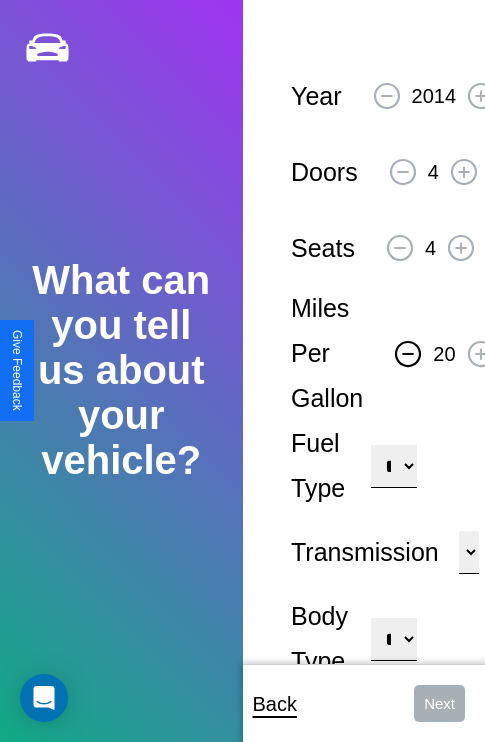 click 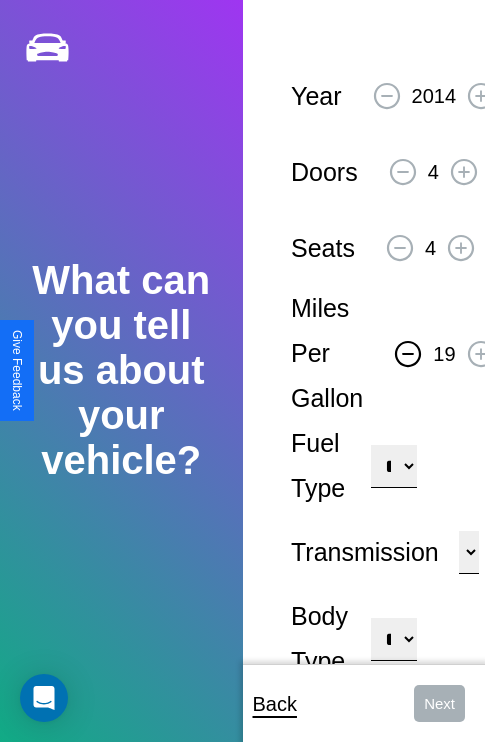 click 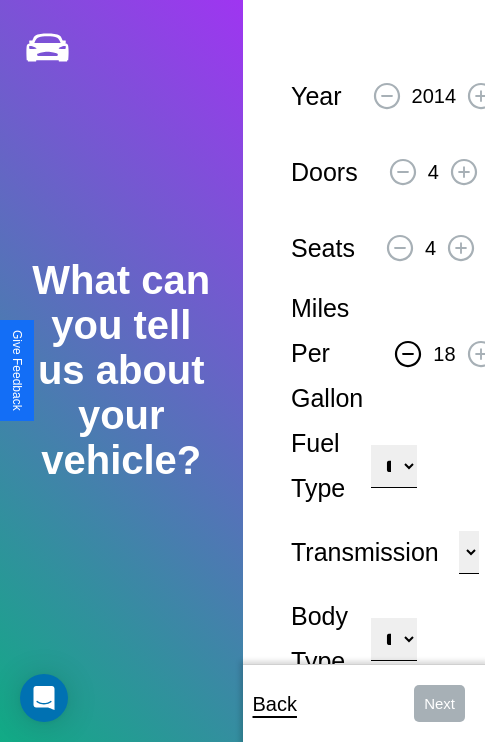 click on "**********" at bounding box center (393, 466) 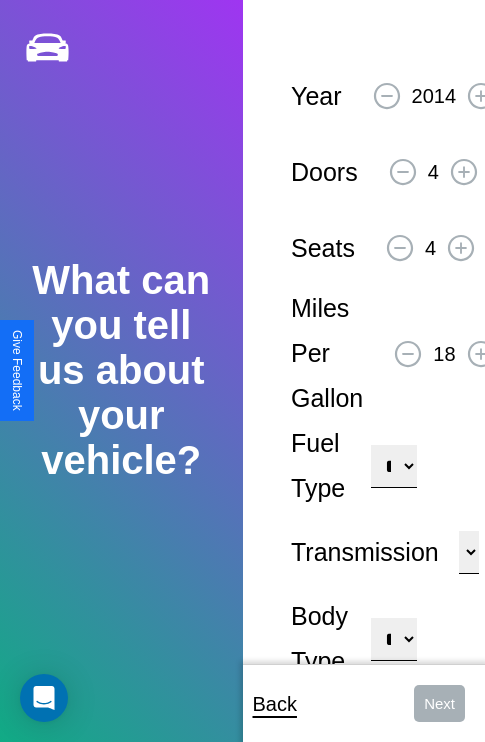 select on "********" 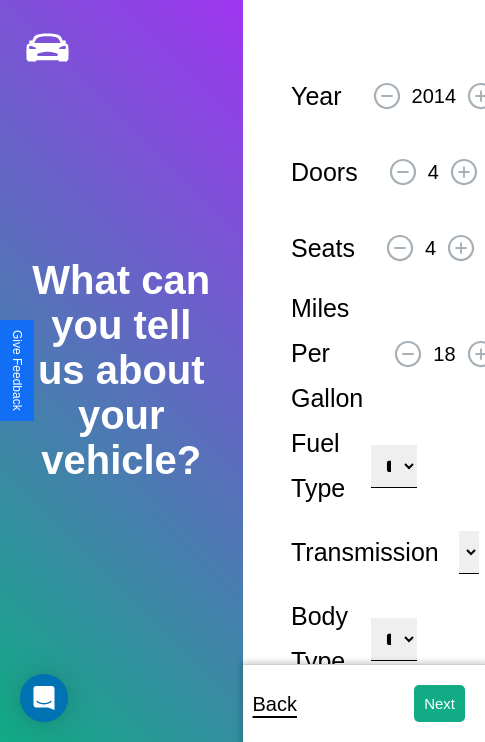 click on "**********" at bounding box center (393, 639) 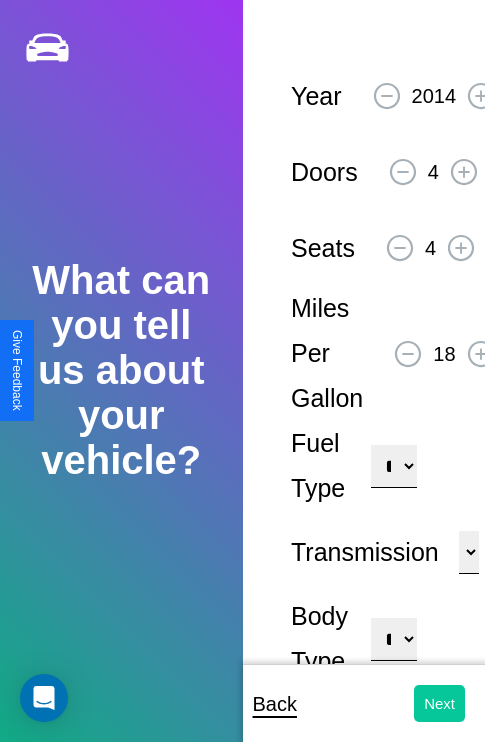 click on "Next" at bounding box center (439, 703) 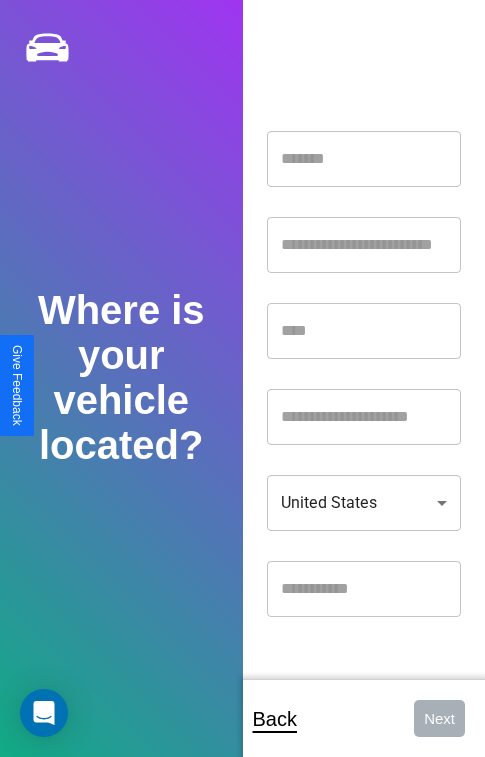 click at bounding box center [364, 159] 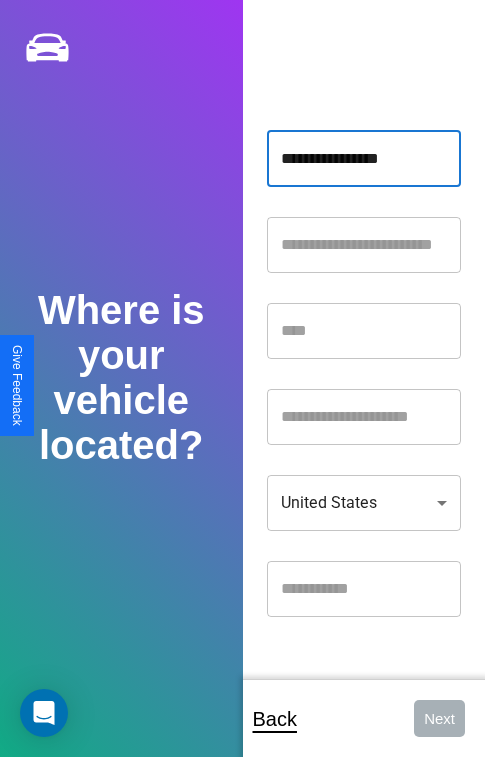 type on "**********" 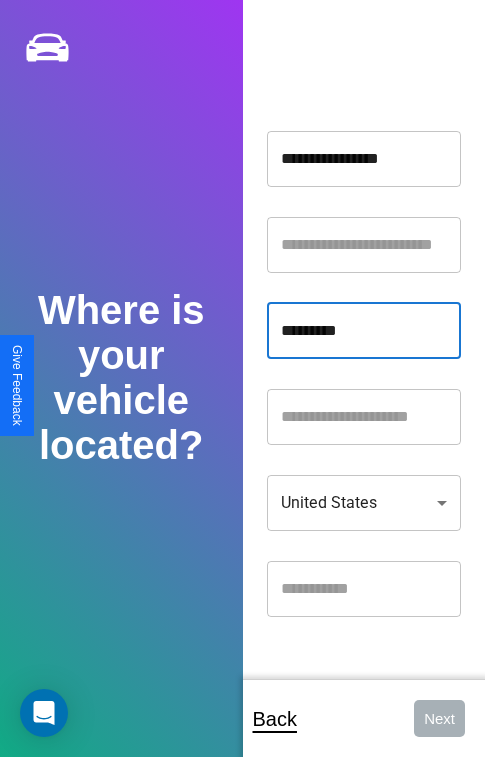 type on "*********" 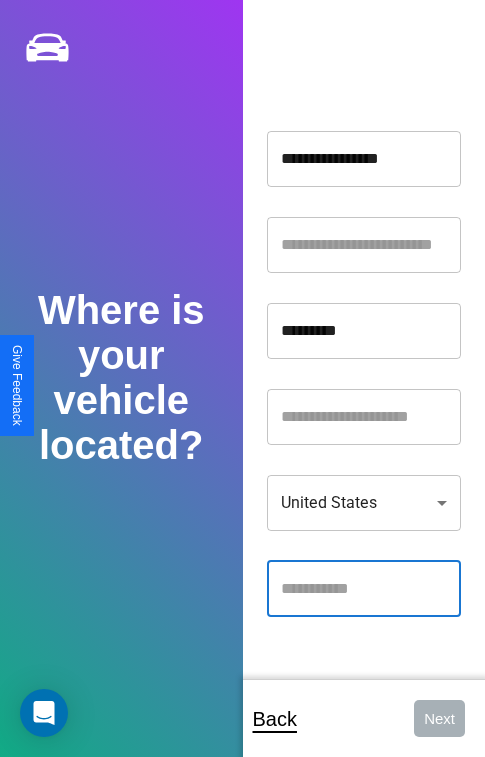 click at bounding box center (364, 589) 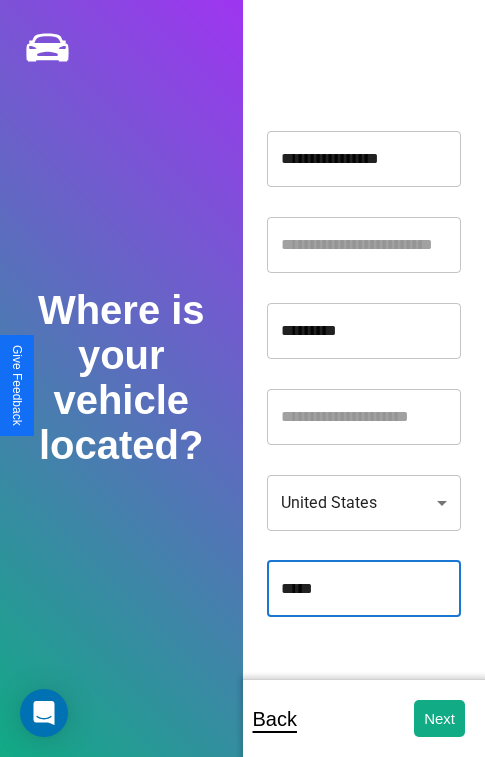type on "*****" 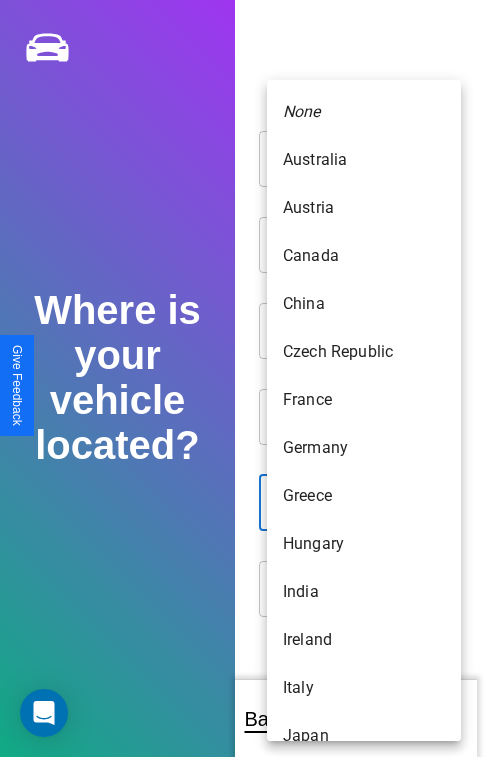 click on "Spain" at bounding box center [364, 1024] 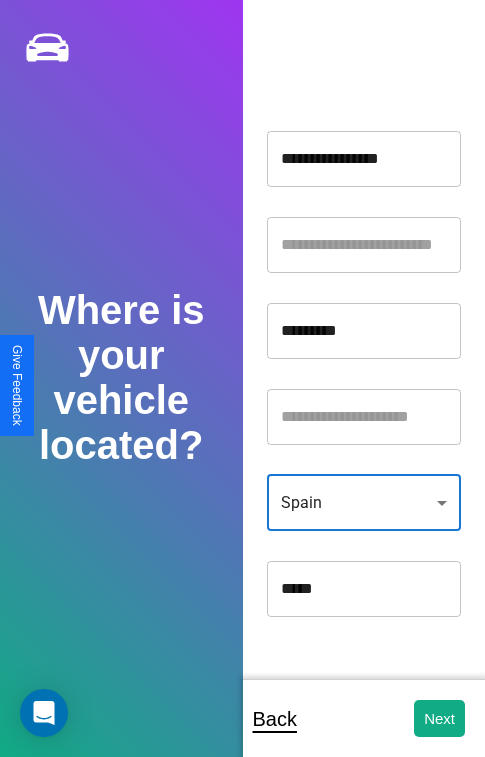 scroll, scrollTop: 459, scrollLeft: 0, axis: vertical 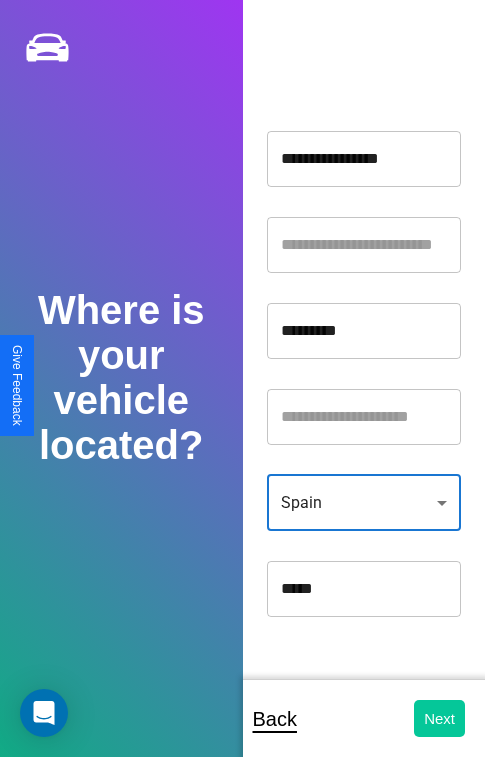 click on "Next" at bounding box center (439, 718) 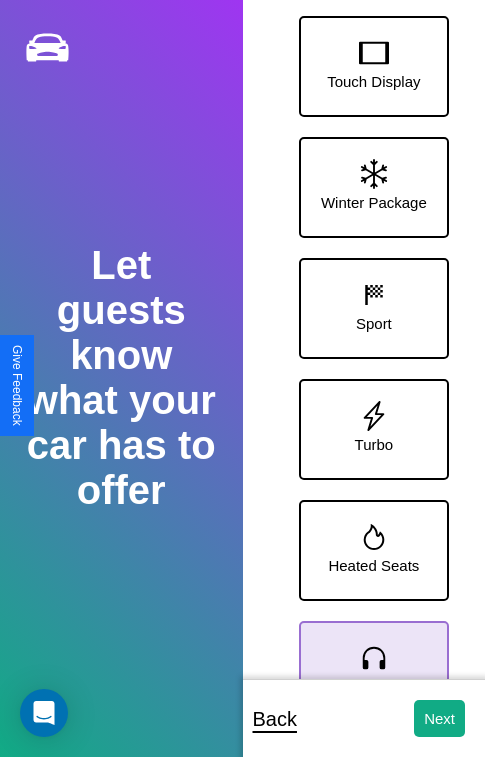 click 